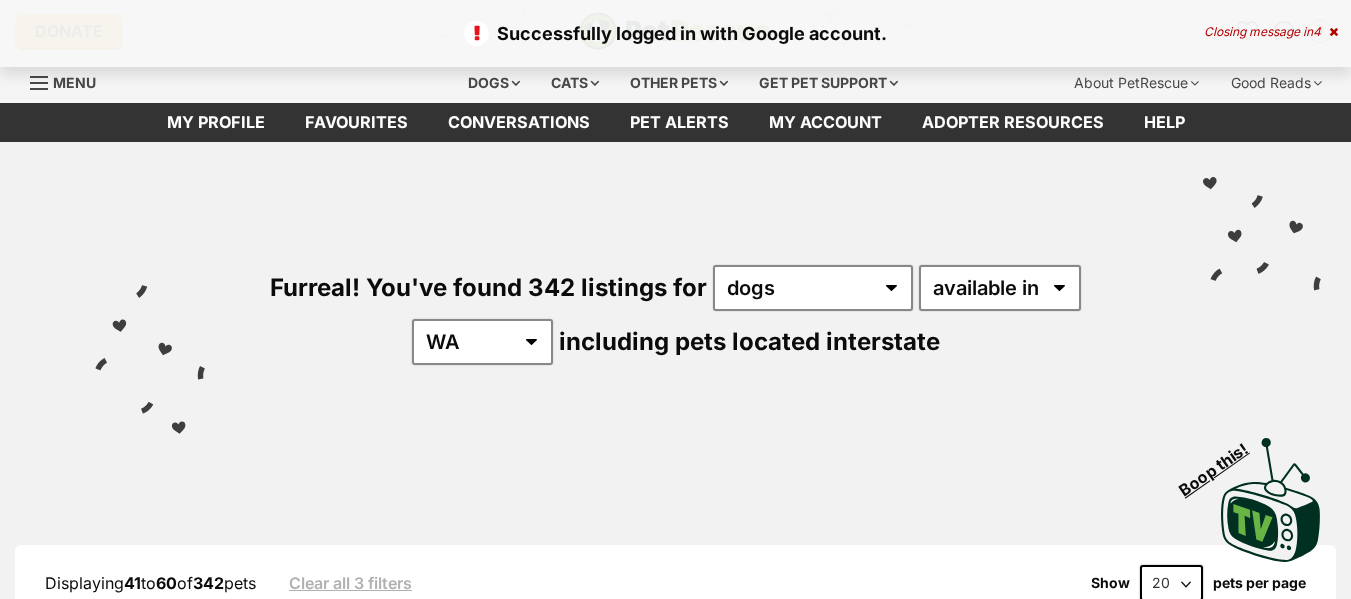 scroll, scrollTop: 0, scrollLeft: 0, axis: both 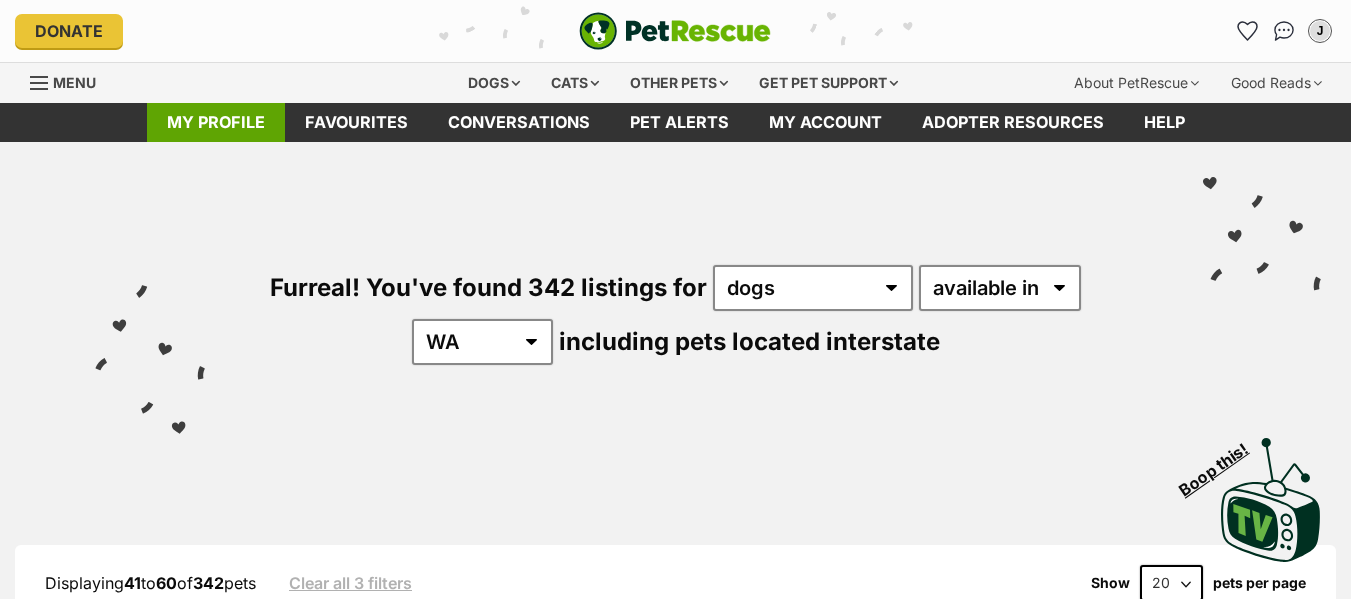 click on "My profile" at bounding box center [216, 122] 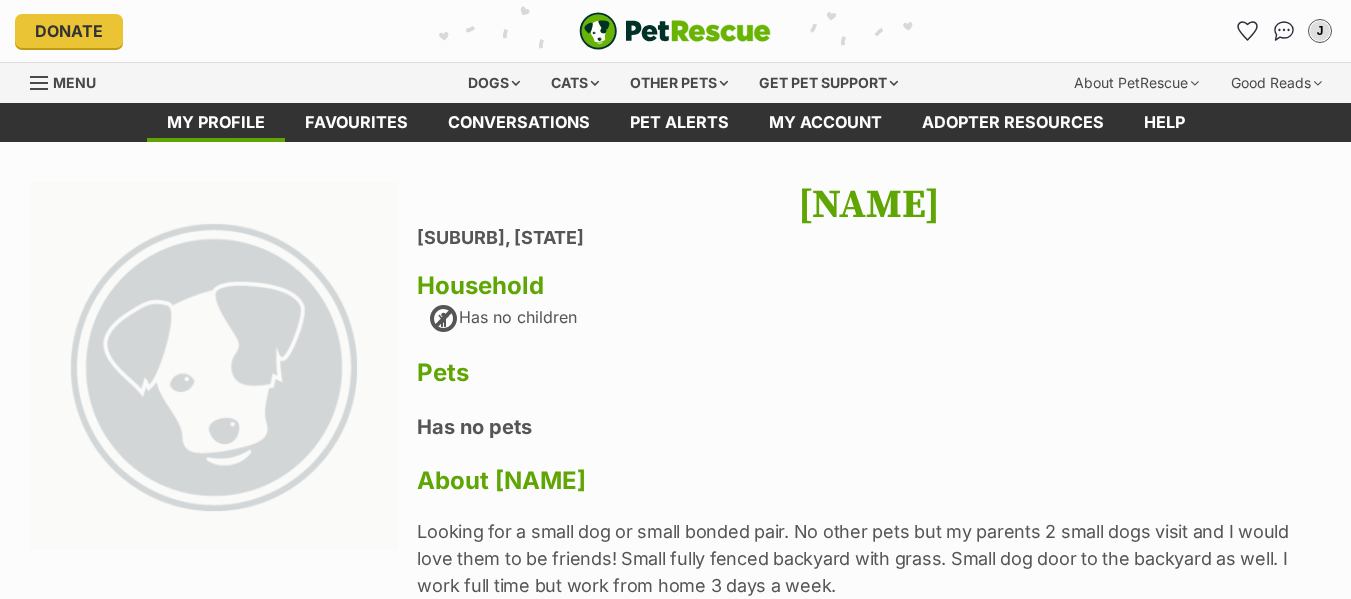 scroll, scrollTop: 0, scrollLeft: 0, axis: both 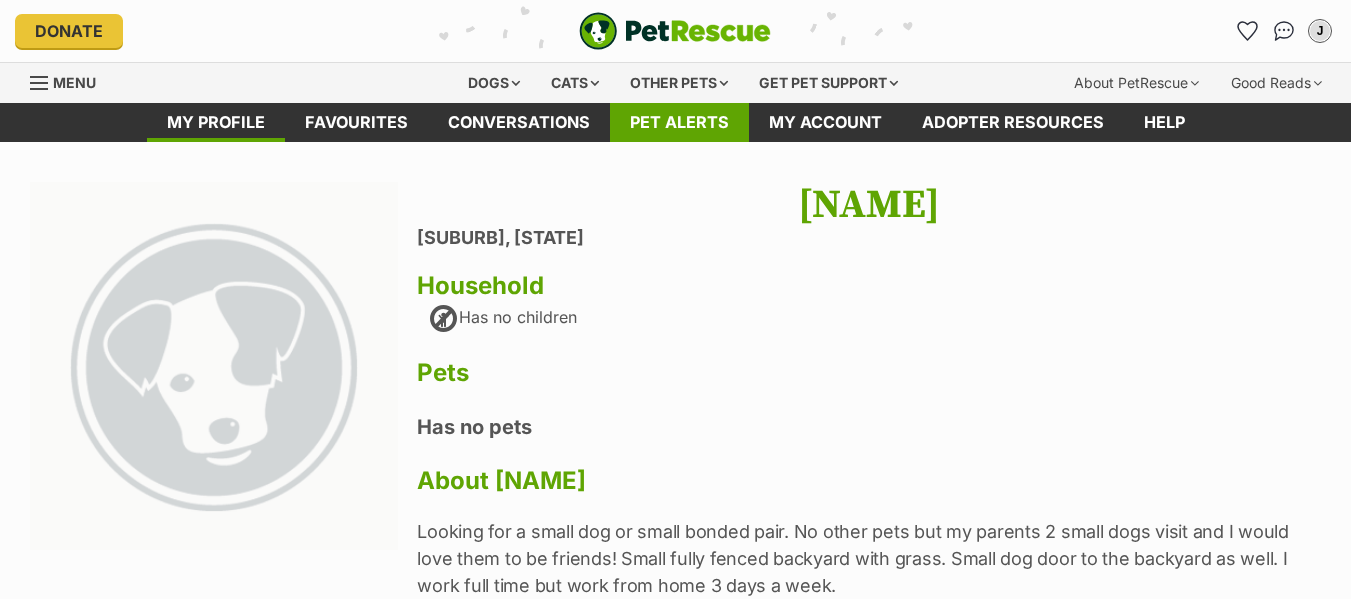 click on "Pet alerts" at bounding box center [679, 122] 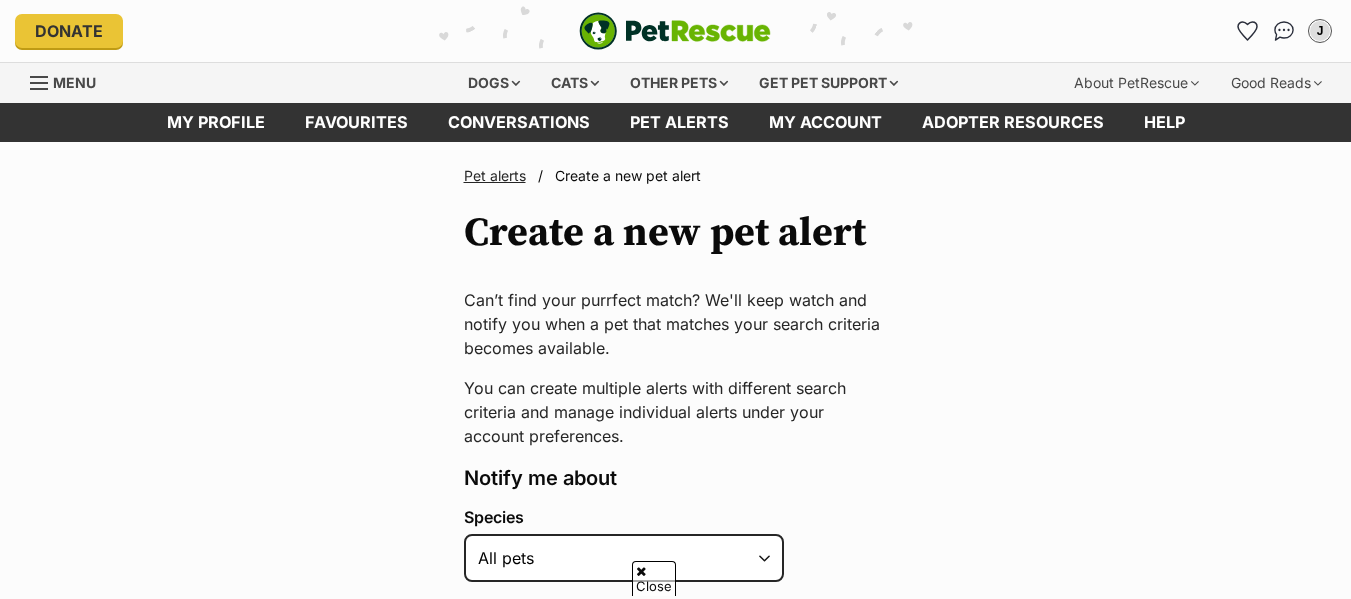 scroll, scrollTop: 426, scrollLeft: 0, axis: vertical 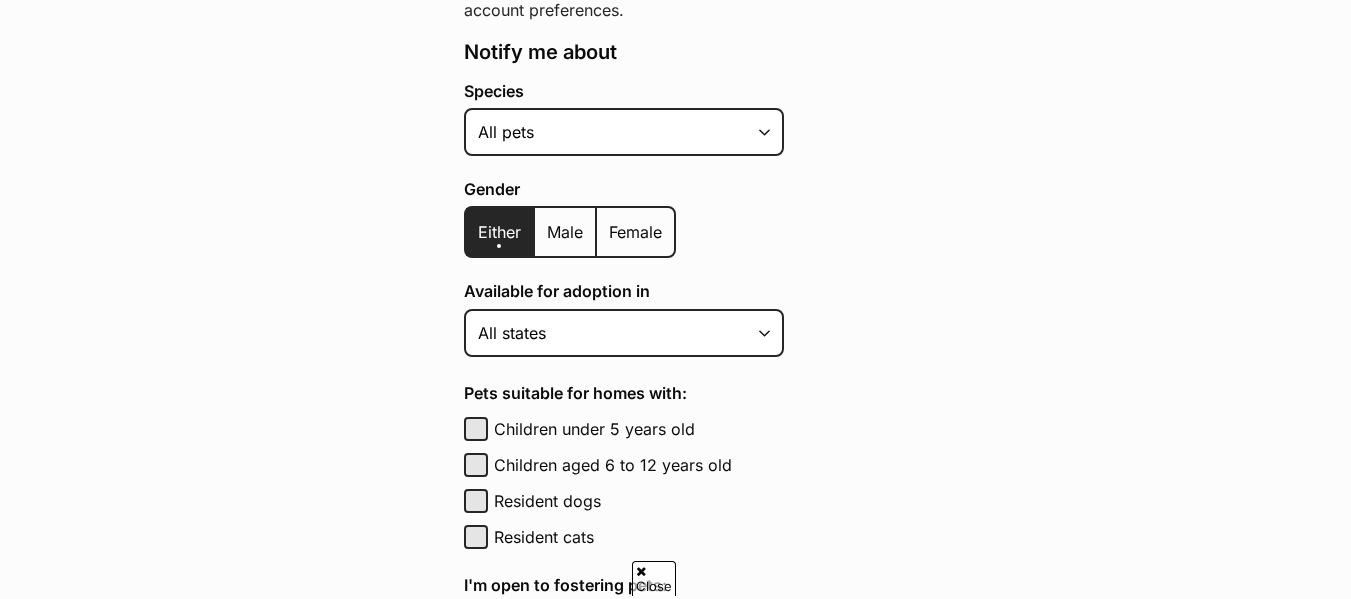 click on "Skip to main content
Log in to favourite this pet
Log in
Or sign up
Search PetRescue
Search for a pet, rescue group or article
Please select PetRescue ID
Pet name
Group
Article
Go
E.g. enter a pet's id into the search.
E.g. enter a pet's name into the search.
E.g. enter a rescue groups's name.
E.g. enter in a keyword to find an article.
Log in to set up alerts
Log in
Or sign up
Close Sidebar
Welcome, Jennifer!
Log out
Find pets to foster or adopt
Browse for dogs and puppies
Browse for cats and kittens
Browse for other pets
Search the website
Pets needing foster care
All pets
Keyword search
Rescue directory
My account
Favourites
Alerts
Pet alert matches
Account settings
Adopter profile
Change password" at bounding box center [675, 915] 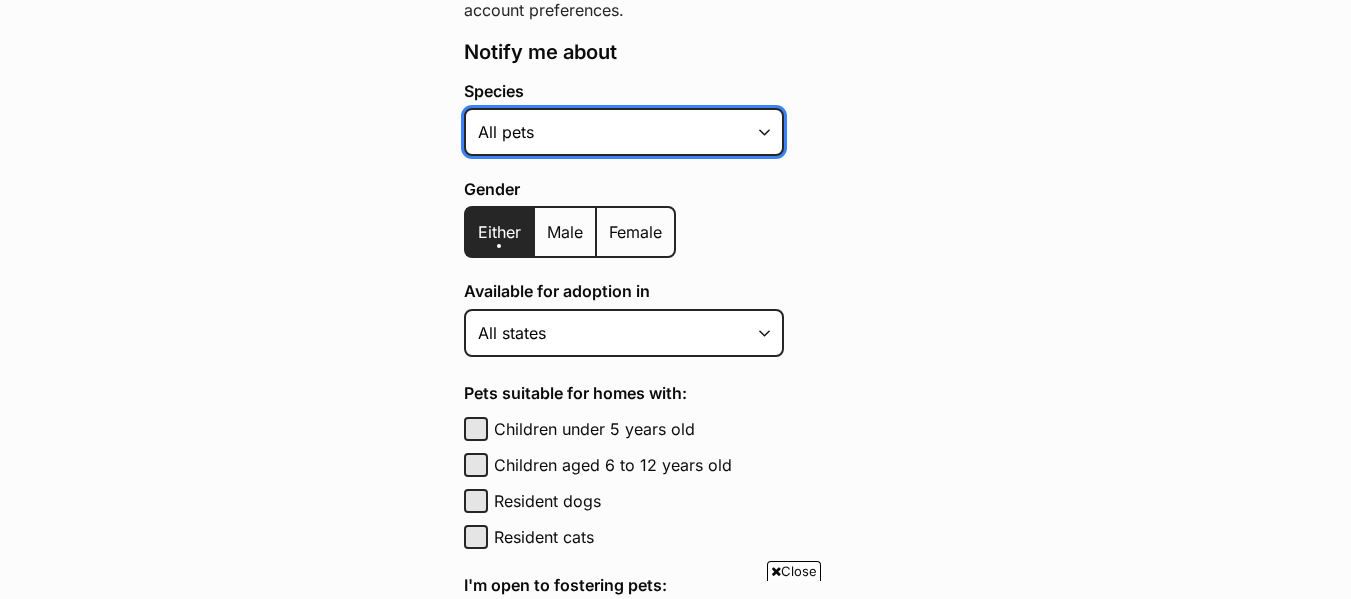 click on "Alpaca
Bird
Cat
Chicken
Cow
Dog
Donkey
Duck
Ferret
Fish
Goat
Goose
Guinea Fowl
Guinea Pig
Hamster
Hermit Crab
Horse
Lizard
Mouse
Pig
Python
Rabbit
Rat
Sheep
Turkey
Turtle
All pets" at bounding box center [624, 132] 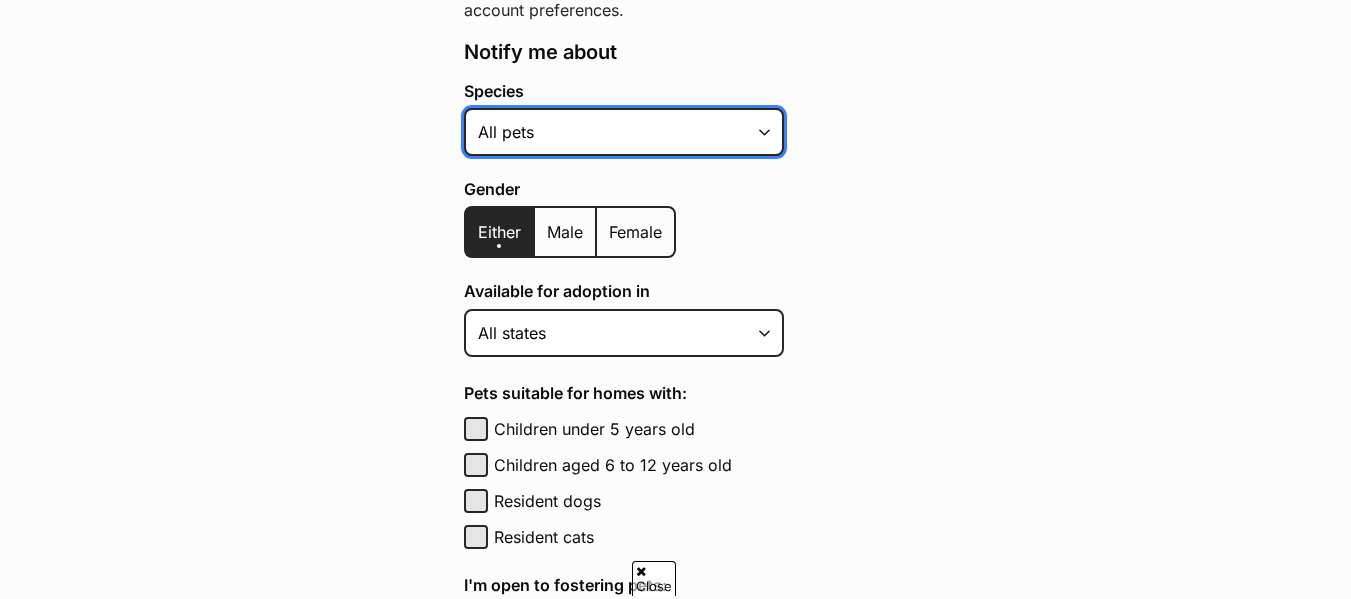 select on "1" 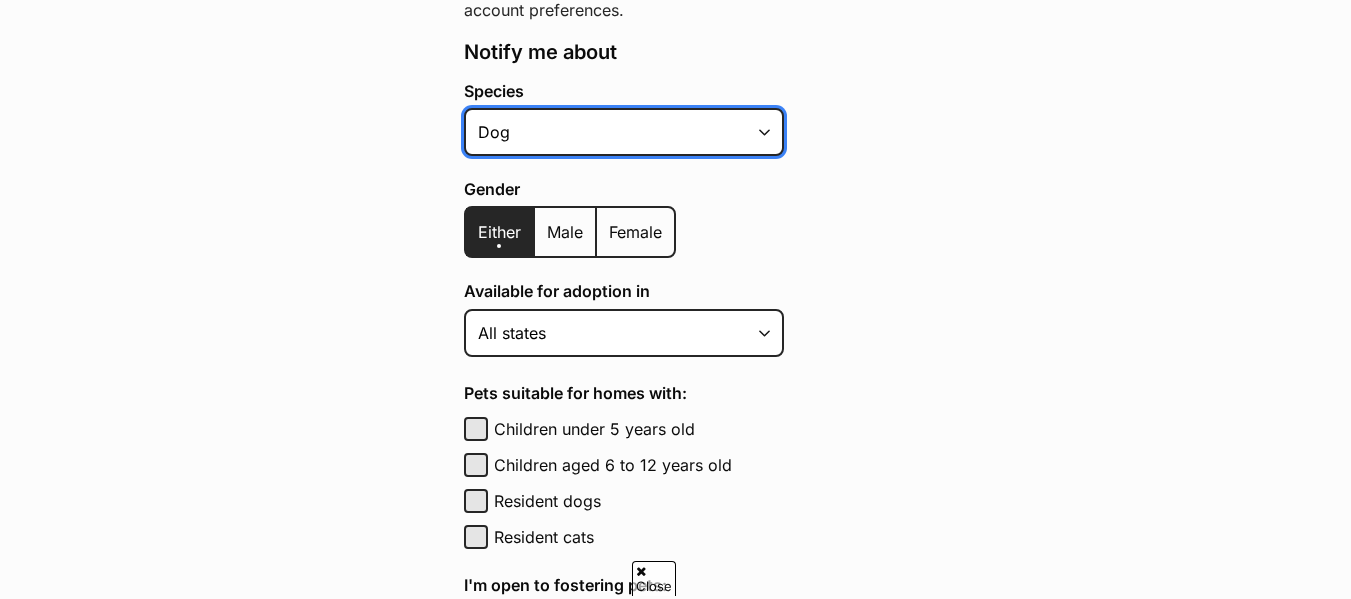 click on "Alpaca
Bird
Cat
Chicken
Cow
Dog
Donkey
Duck
Ferret
Fish
Goat
Goose
Guinea Fowl
Guinea Pig
Hamster
Hermit Crab
Horse
Lizard
Mouse
Pig
Python
Rabbit
Rat
Sheep
Turkey
Turtle
All pets" at bounding box center (624, 132) 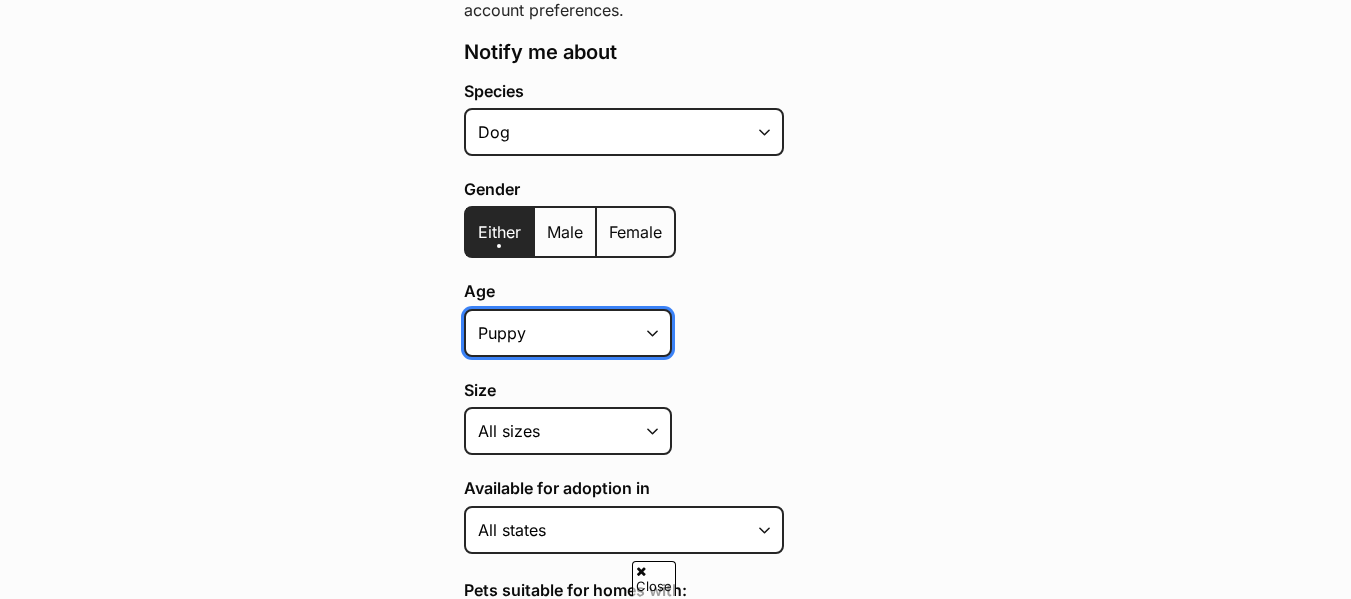 click on "Puppy Adult Senior All ages" at bounding box center [568, 333] 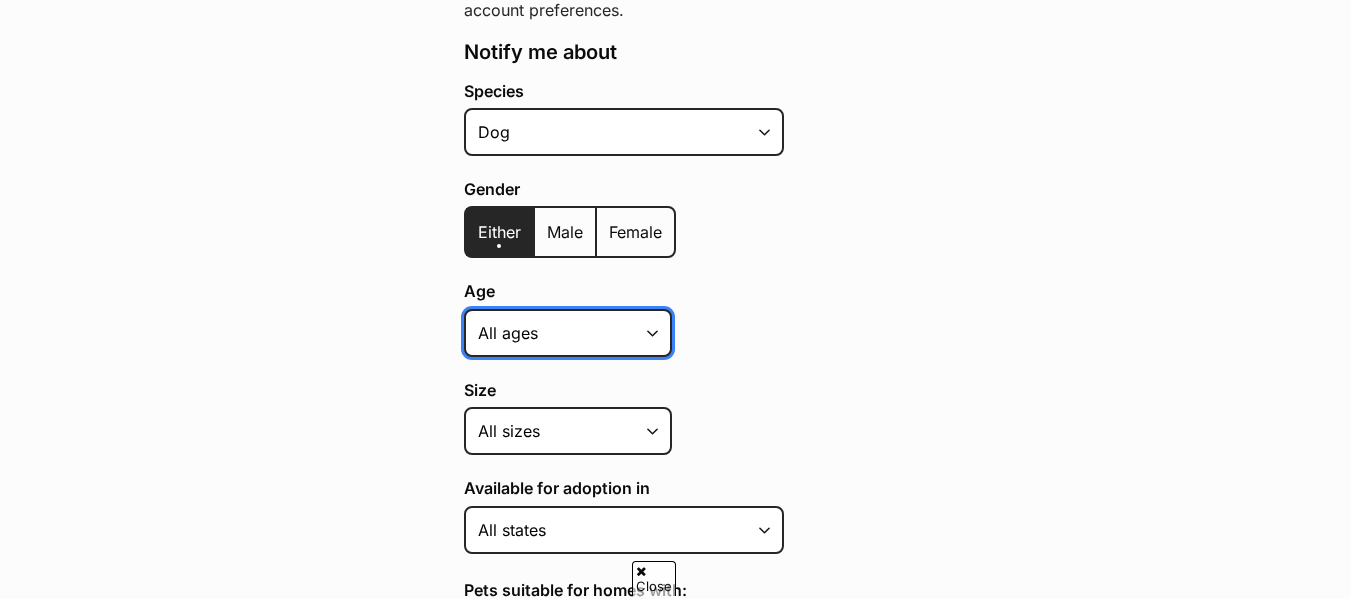 click on "Puppy Adult Senior All ages" at bounding box center [568, 333] 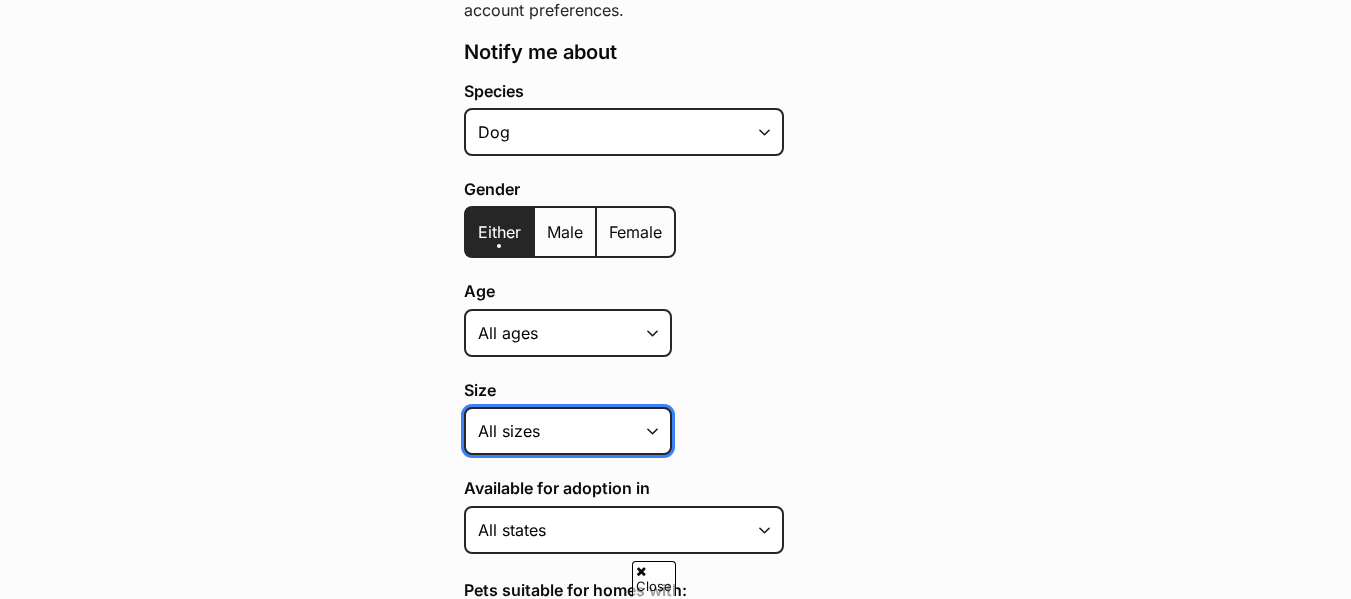 click on "Small
Medium
Large
All sizes" at bounding box center (568, 431) 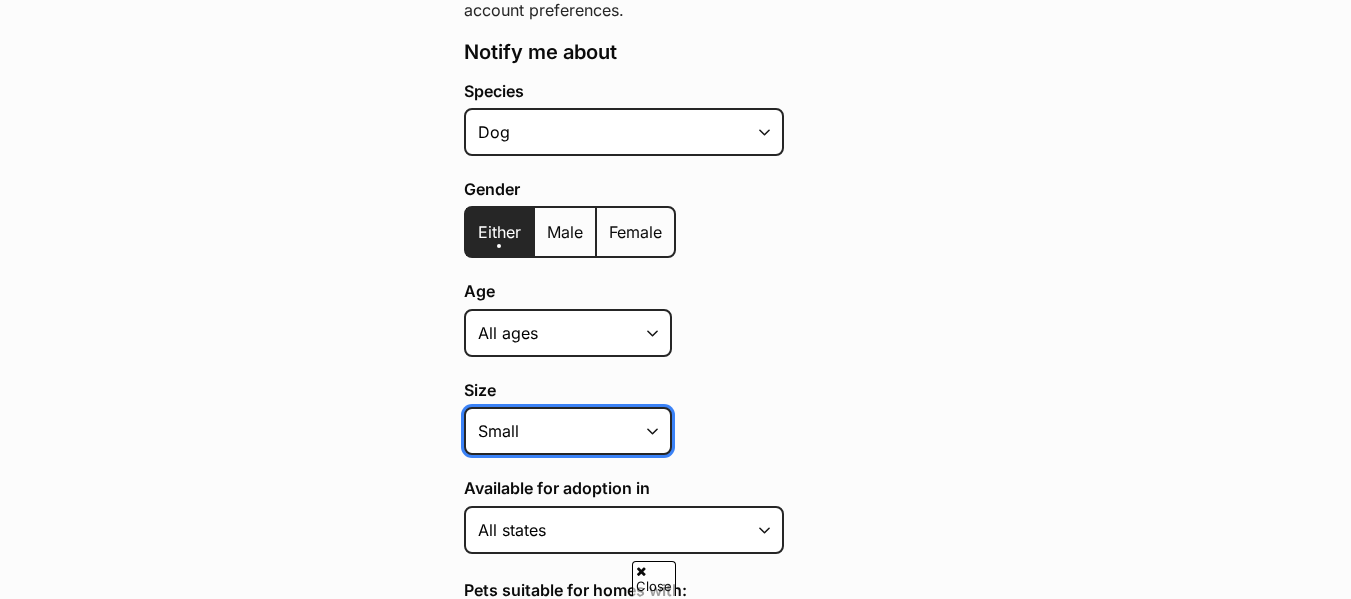 click on "Small
Medium
Large
All sizes" at bounding box center (568, 431) 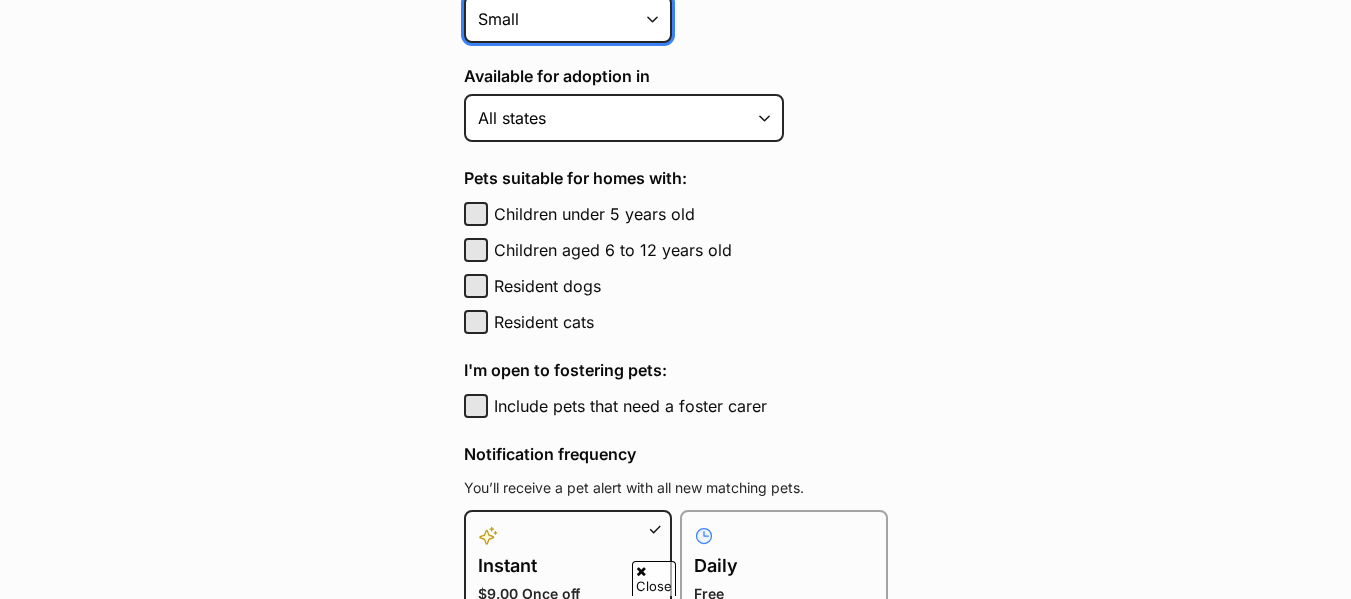 scroll, scrollTop: 848, scrollLeft: 0, axis: vertical 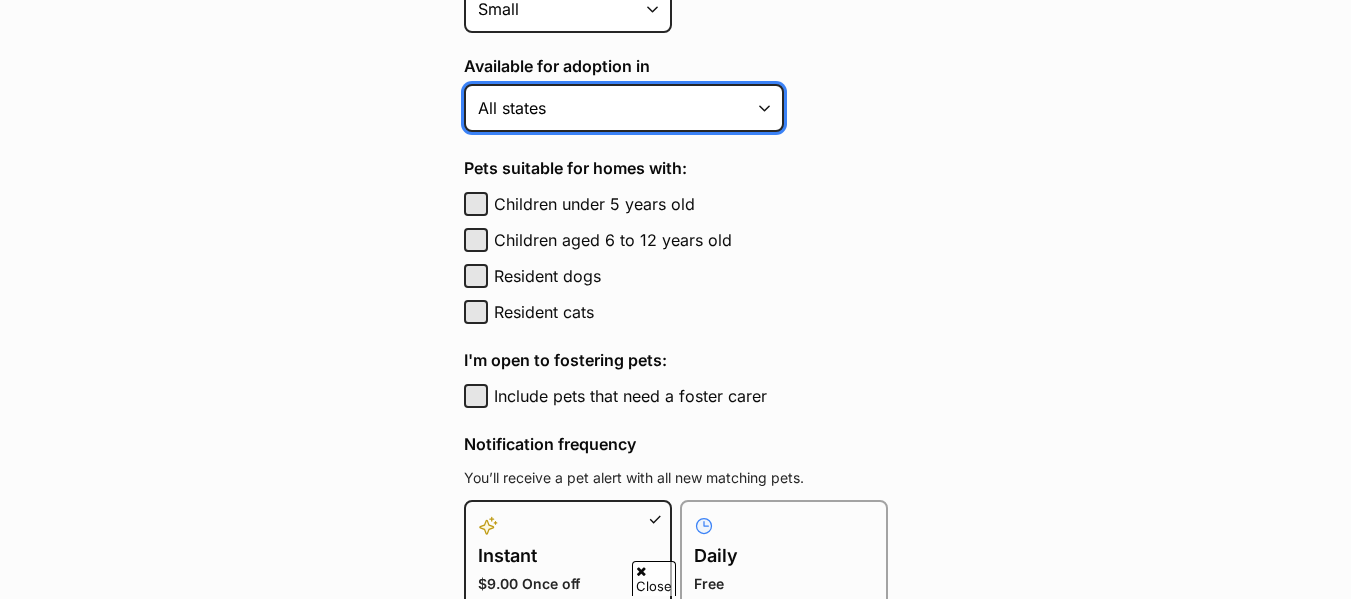 click on "Australian Capital Territory
New South Wales
Northern Territory
Queensland
South Australia
Tasmania
Victoria
Western Australia
All states" at bounding box center (624, 108) 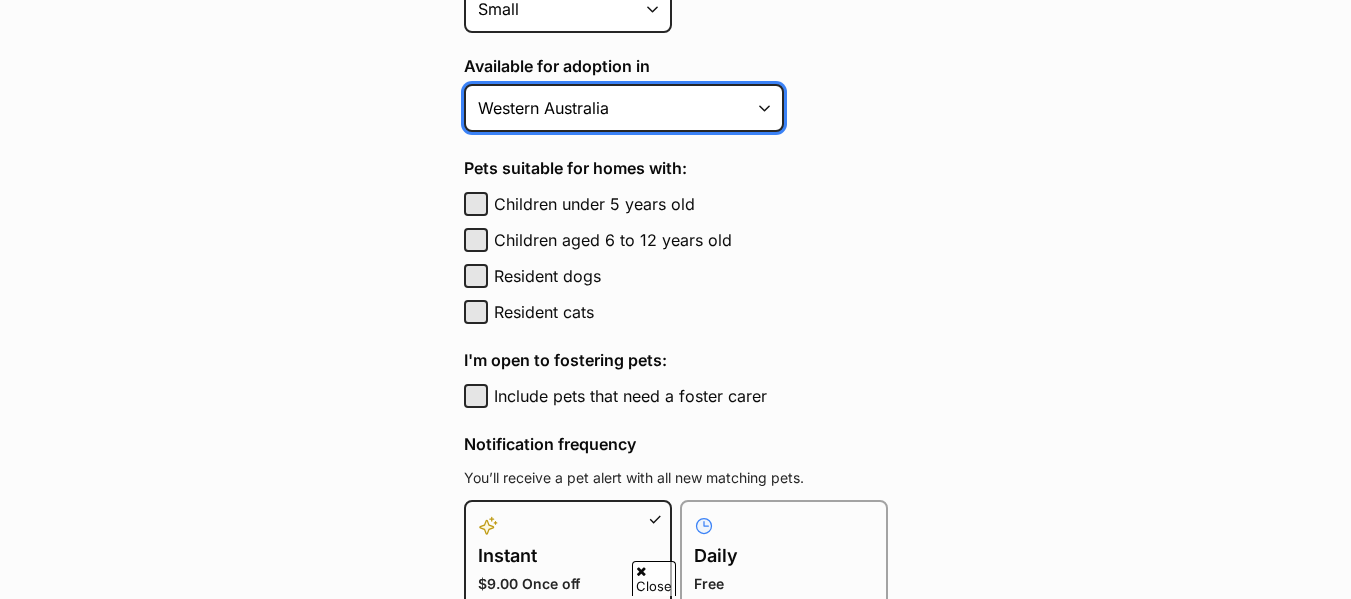 click on "Australian Capital Territory
New South Wales
Northern Territory
Queensland
South Australia
Tasmania
Victoria
Western Australia
All states" at bounding box center (624, 108) 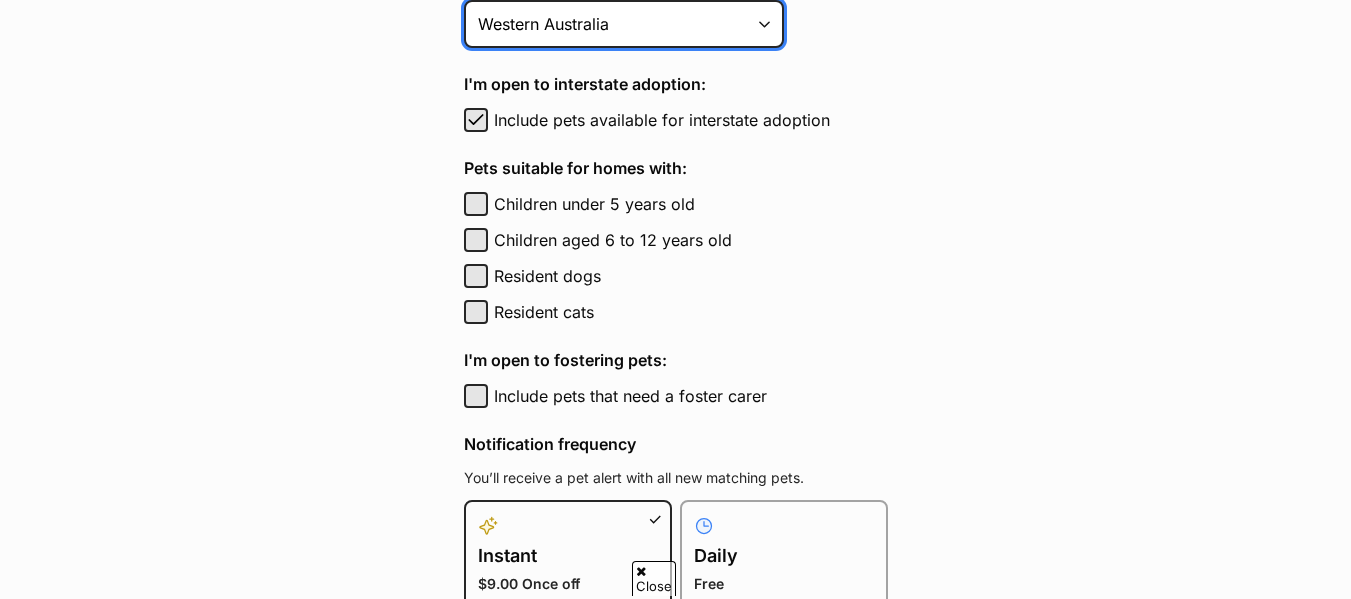 scroll, scrollTop: 958, scrollLeft: 0, axis: vertical 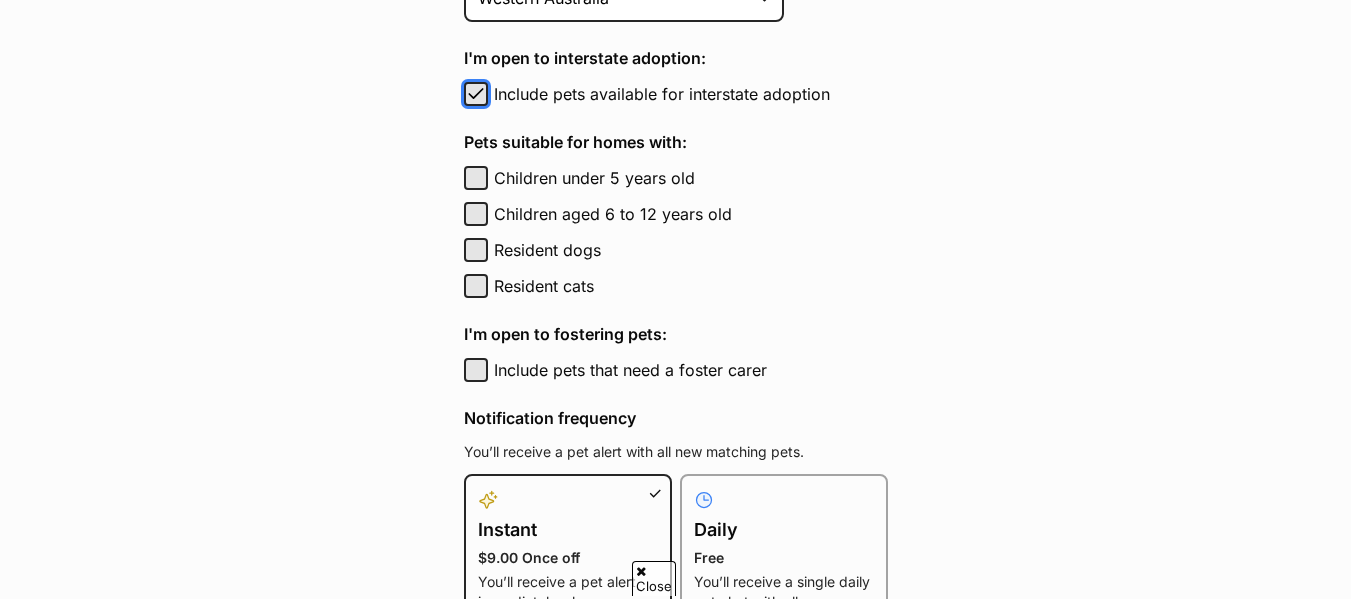 click at bounding box center (476, 94) 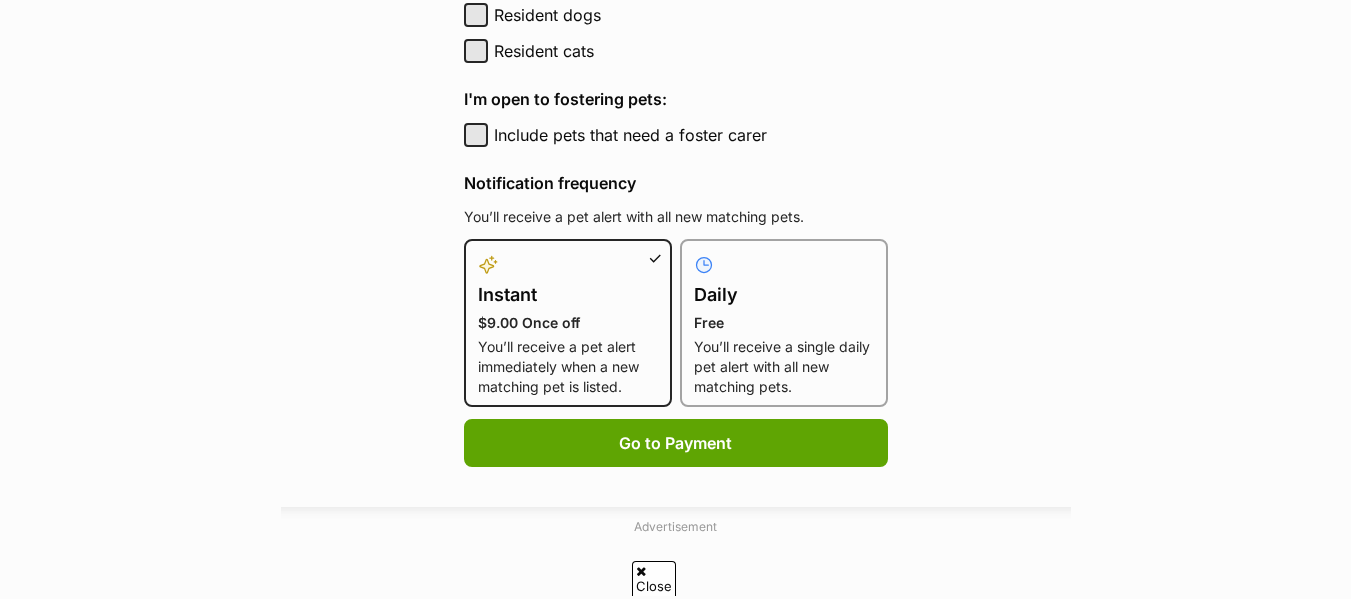 scroll, scrollTop: 1183, scrollLeft: 0, axis: vertical 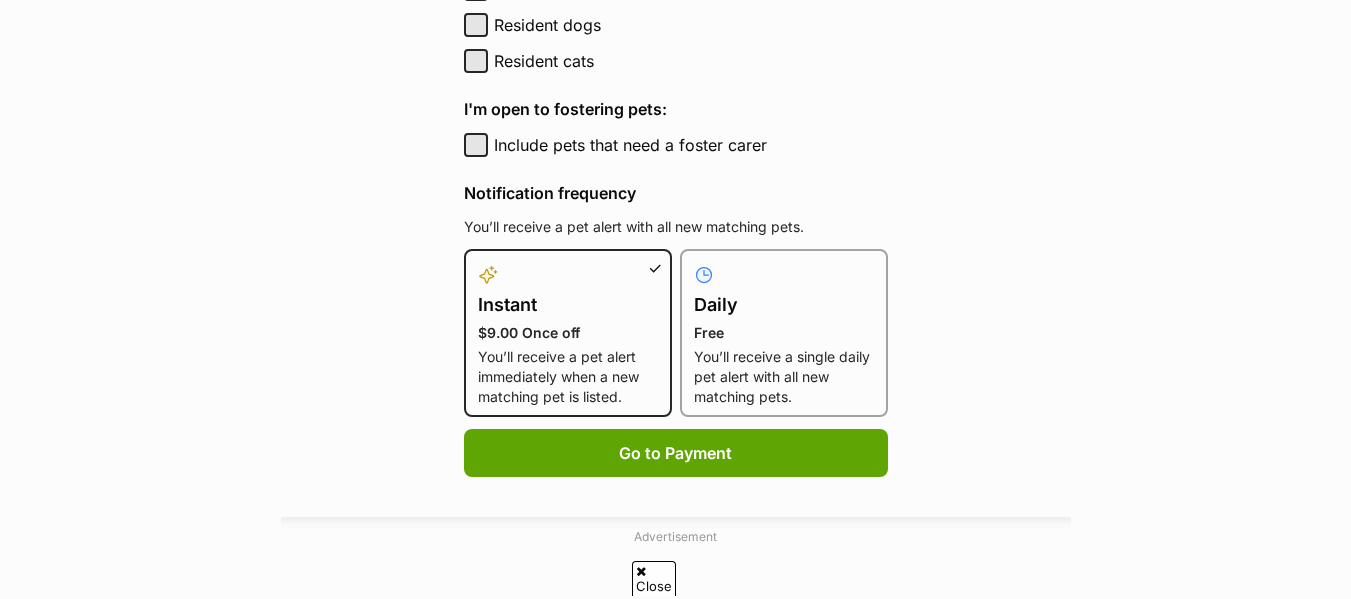 click on "Include pets that need a foster carer" at bounding box center (691, 145) 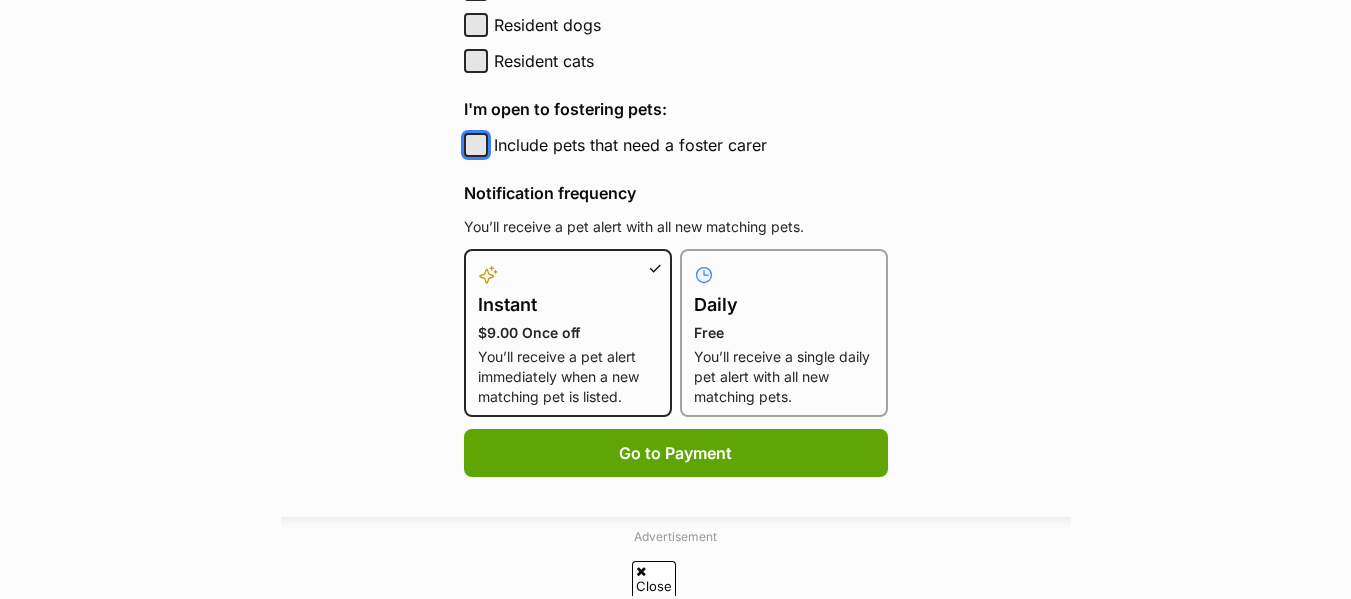 click on "Include pets that need a foster carer" at bounding box center (476, 145) 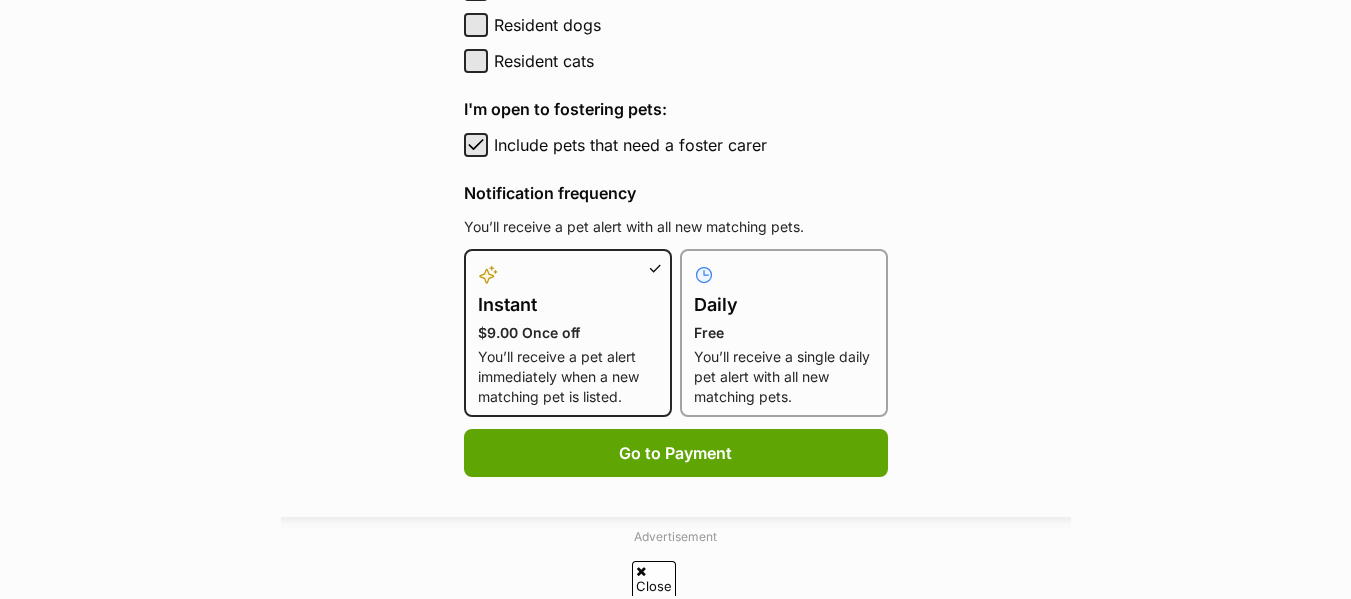 click on "You’ll receive a single daily pet alert with all new matching pets." at bounding box center (784, 377) 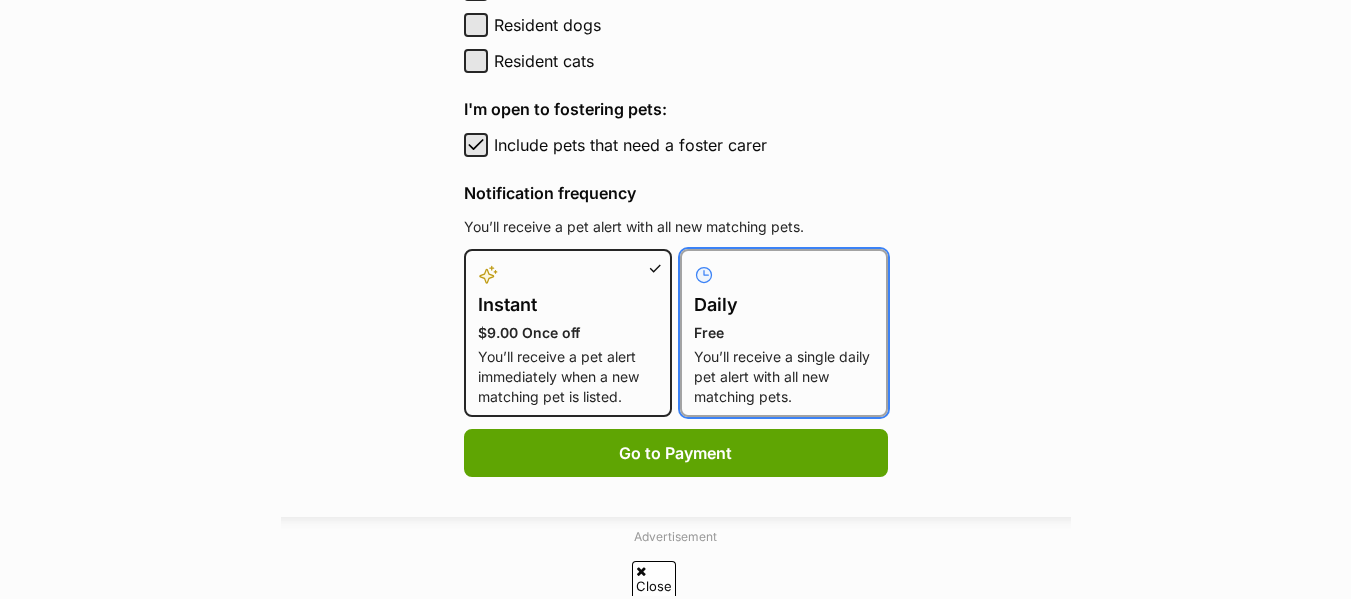 click on "Daily
Free
You’ll receive a single daily pet alert with all new matching pets." at bounding box center (692, 261) 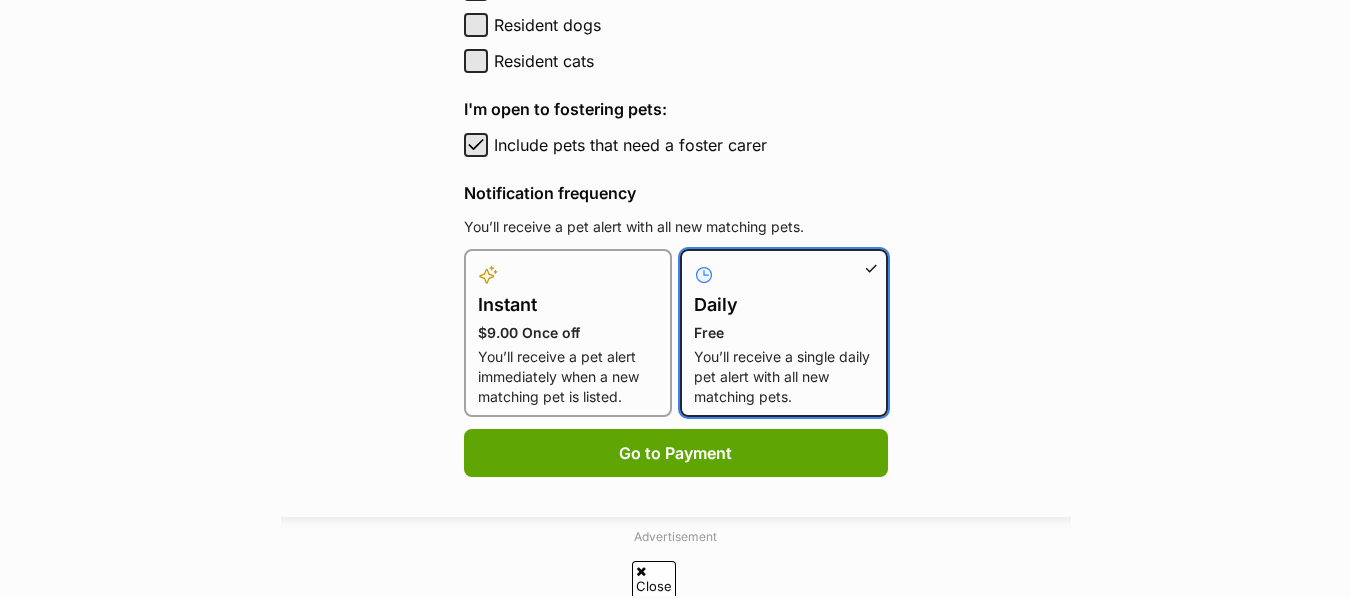 type 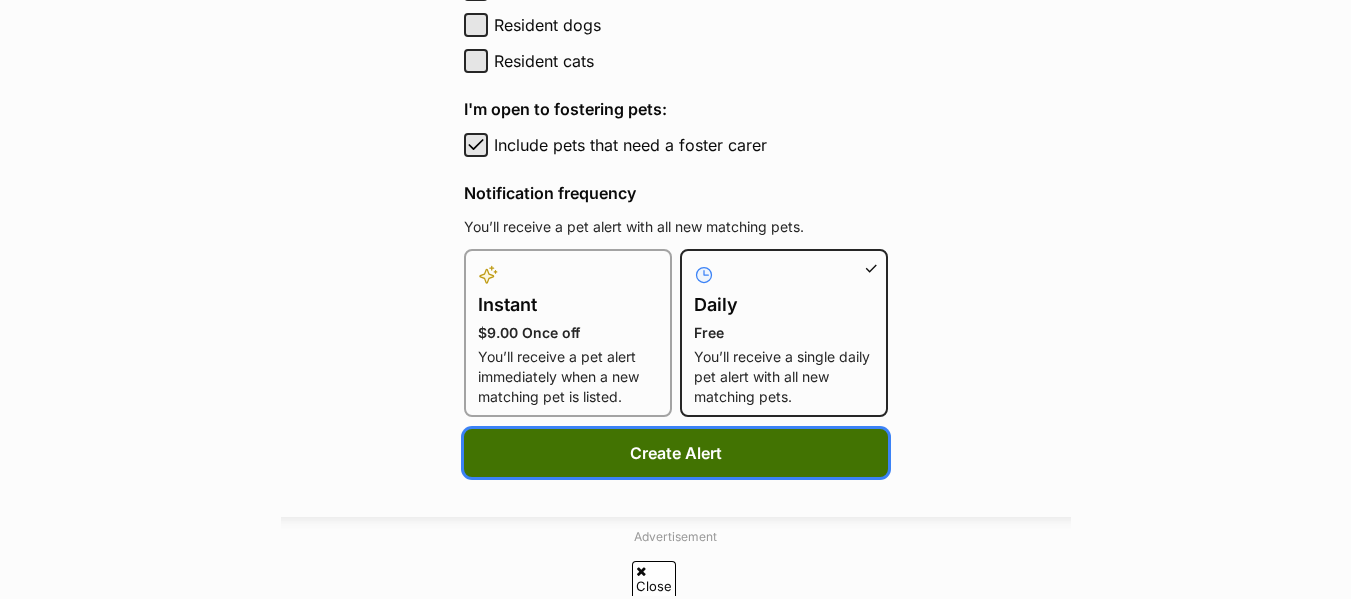 click on "Create Alert" at bounding box center (676, 453) 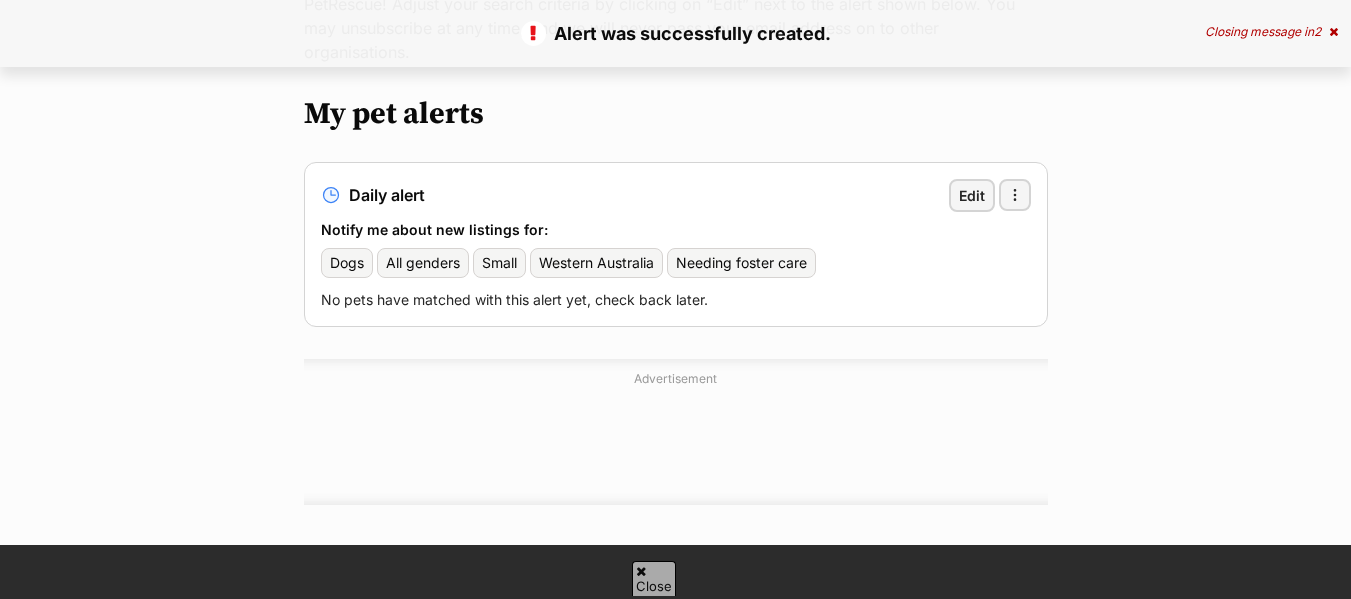 scroll, scrollTop: 297, scrollLeft: 0, axis: vertical 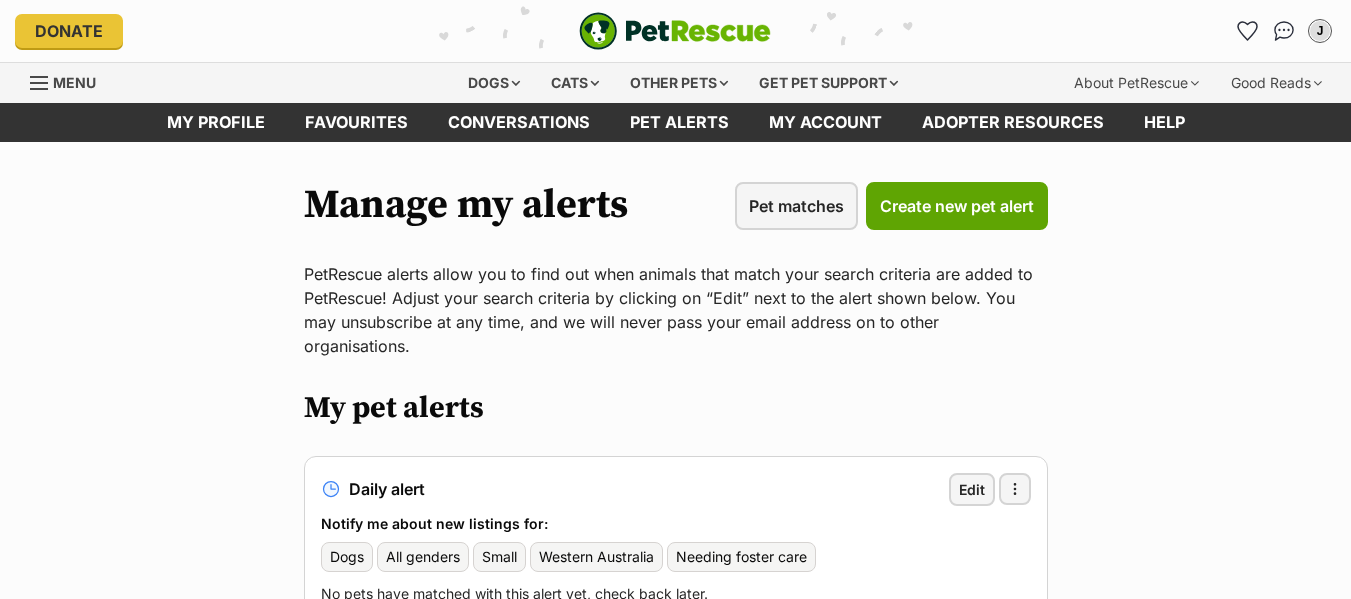 drag, startPoint x: 0, startPoint y: 0, endPoint x: 1365, endPoint y: 149, distance: 1373.1082 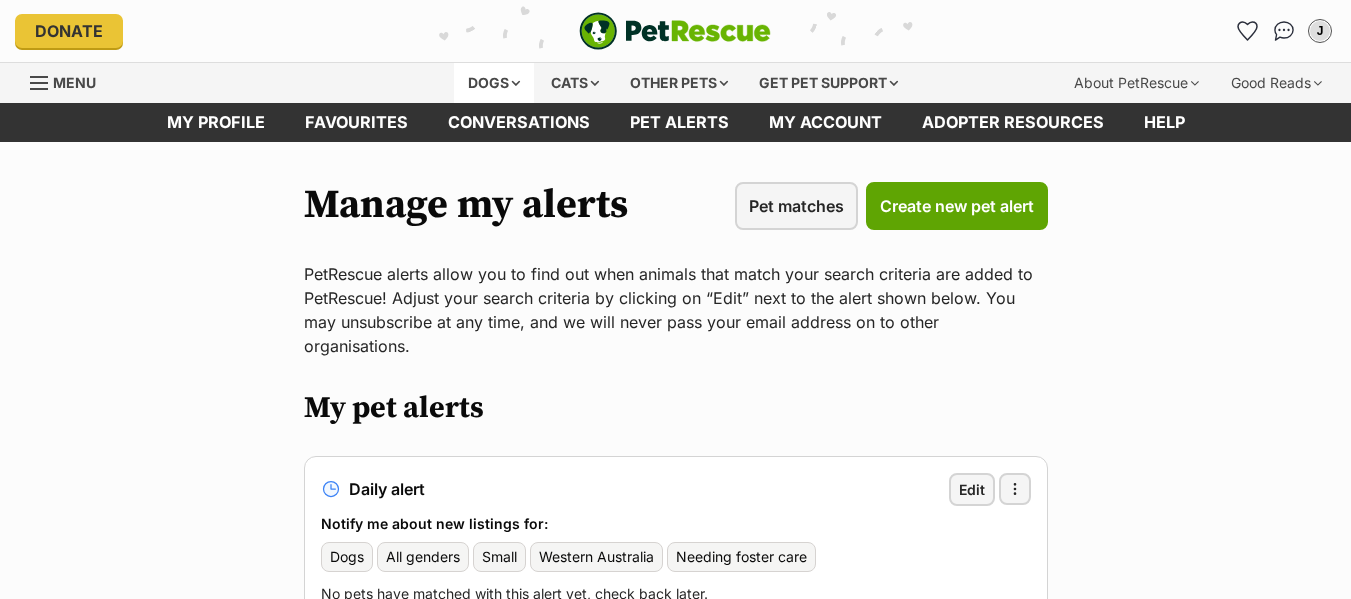 click on "Dogs" at bounding box center [494, 83] 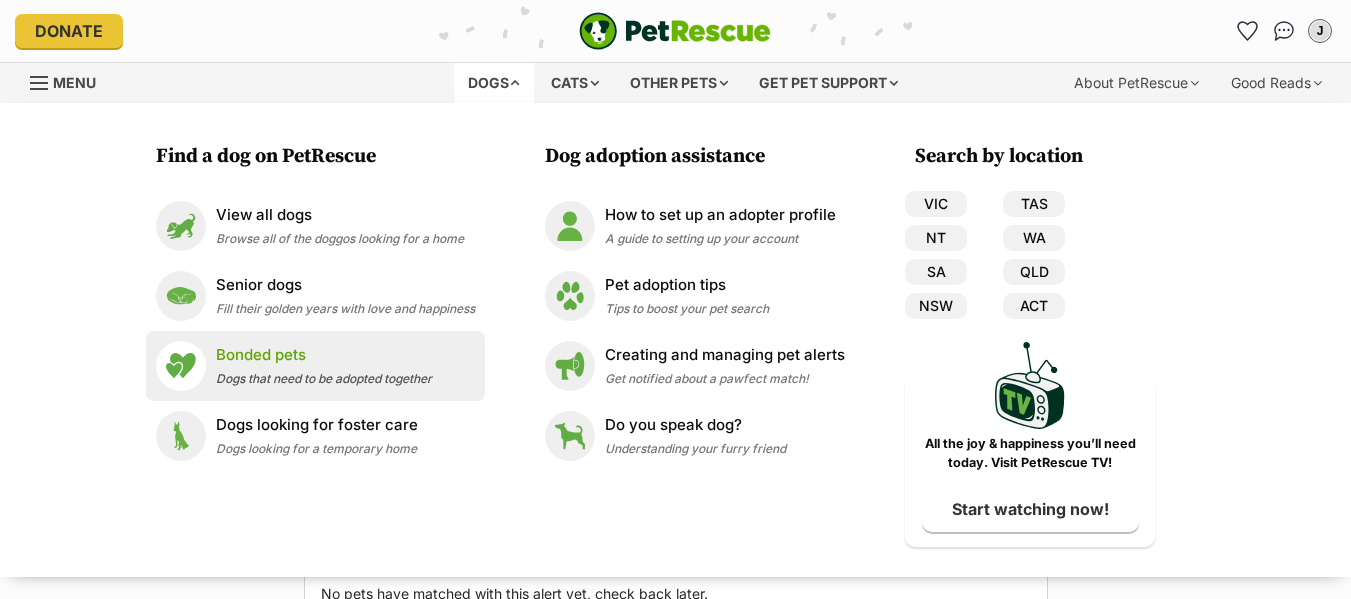 click on "Bonded pets" at bounding box center (324, 355) 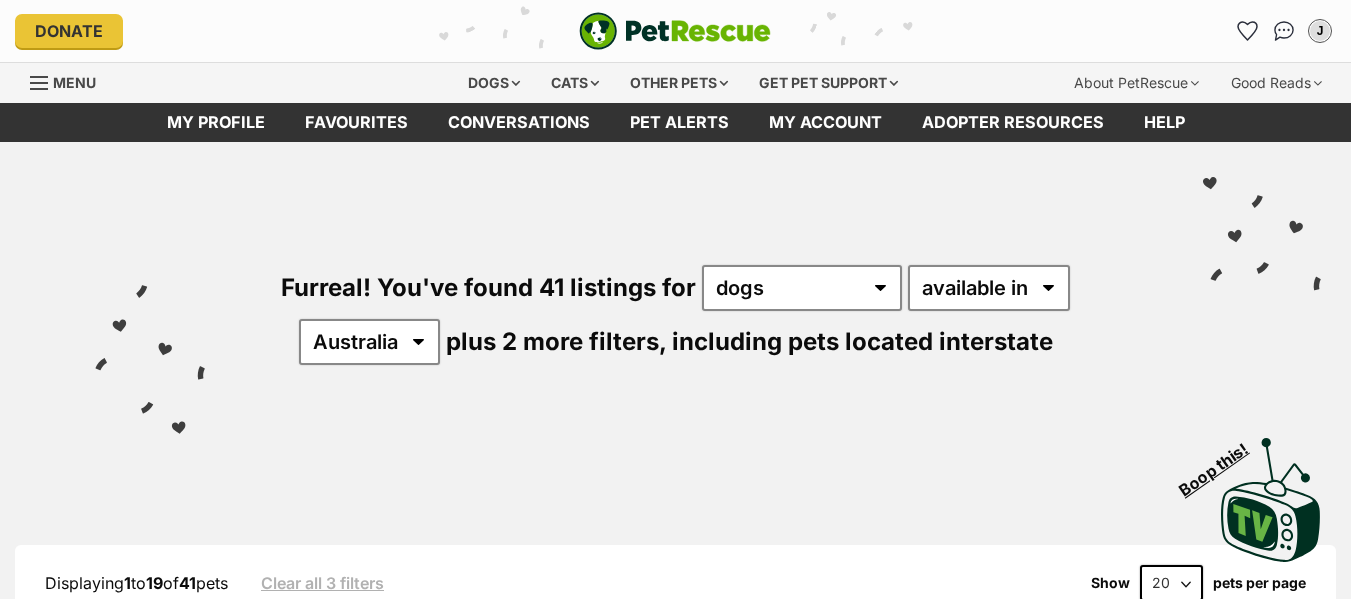 scroll, scrollTop: 0, scrollLeft: 0, axis: both 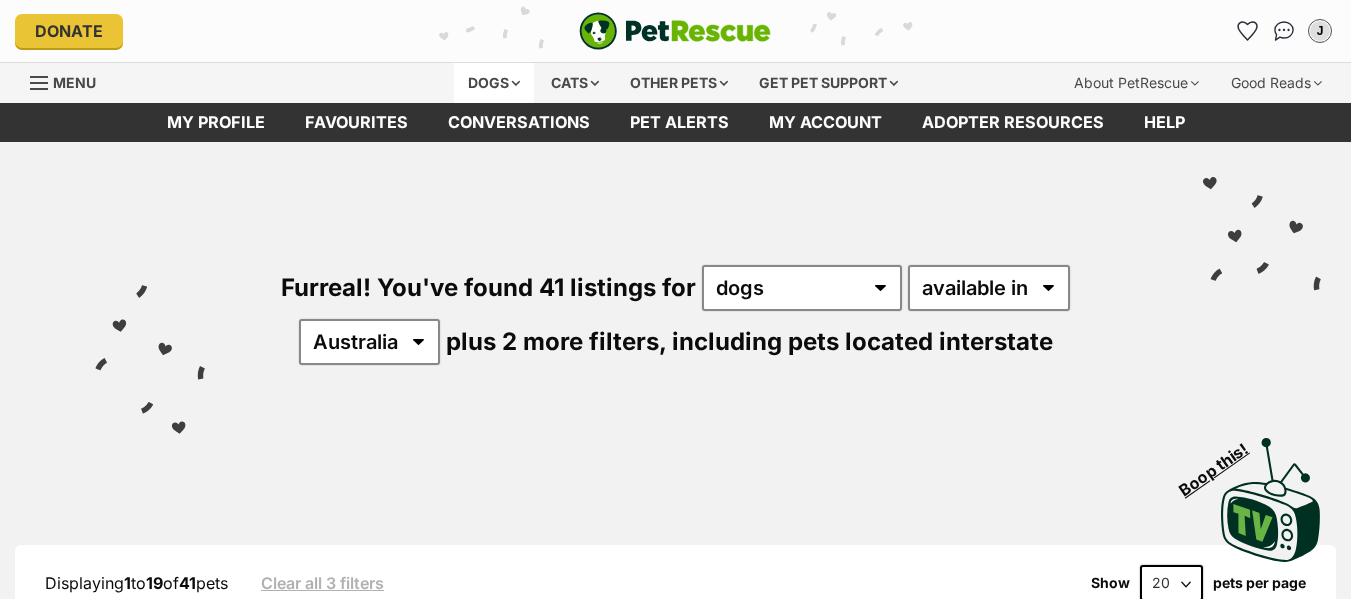 click on "Dogs" at bounding box center (494, 83) 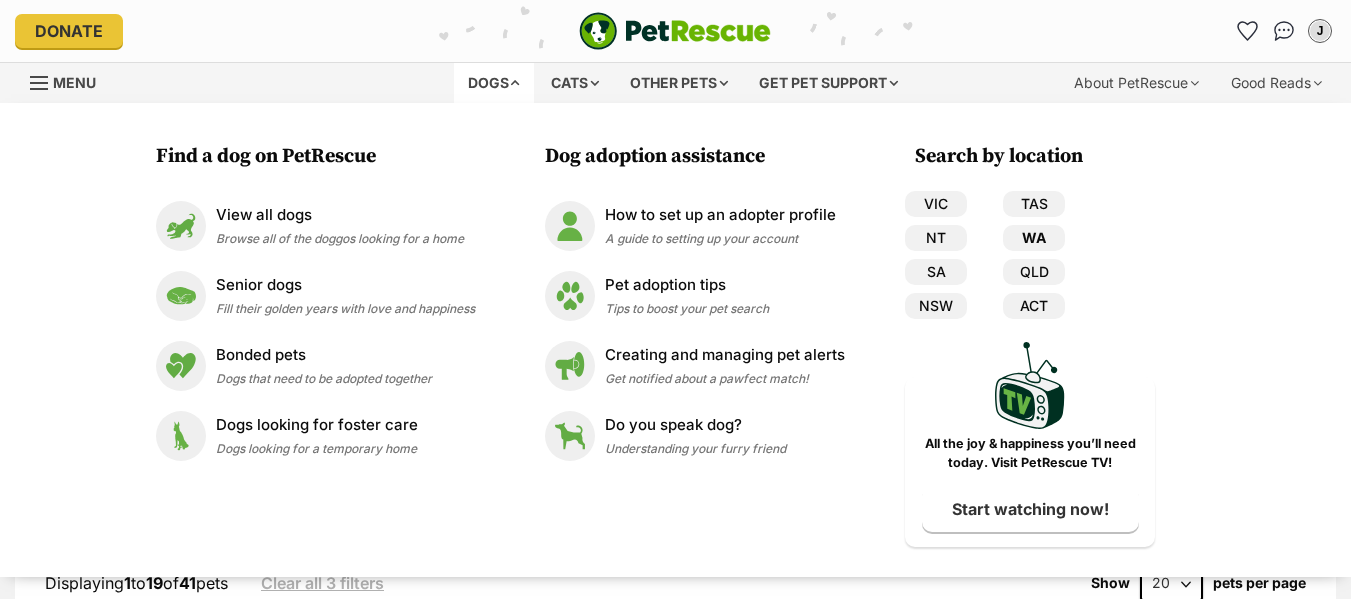 click on "WA" at bounding box center [1034, 238] 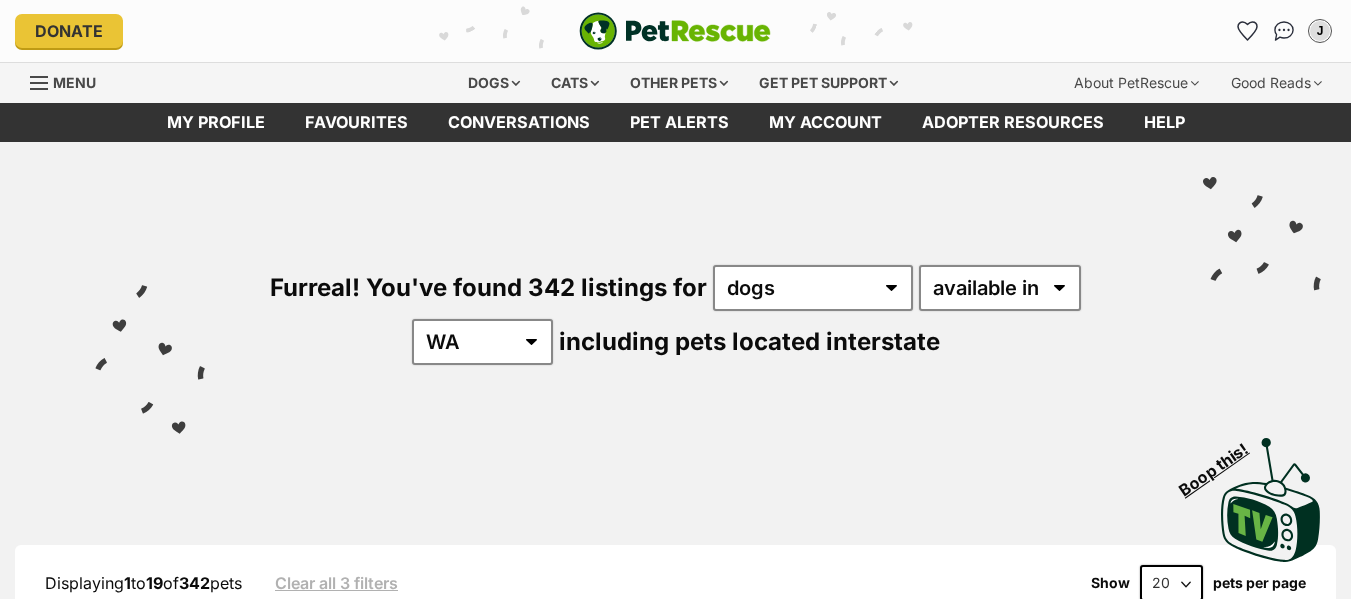 scroll, scrollTop: 0, scrollLeft: 0, axis: both 